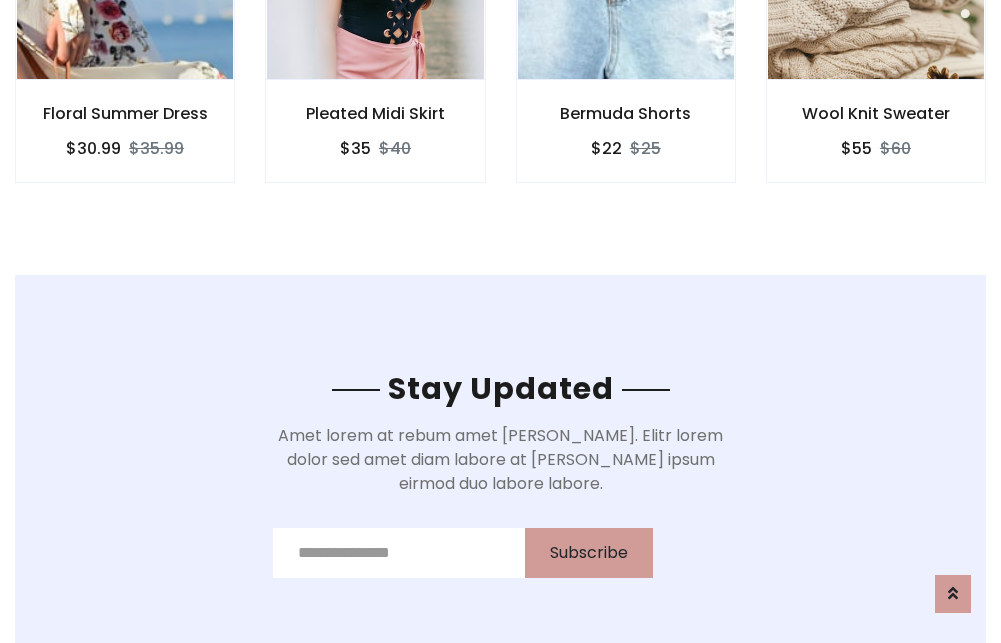 scroll, scrollTop: 3012, scrollLeft: 0, axis: vertical 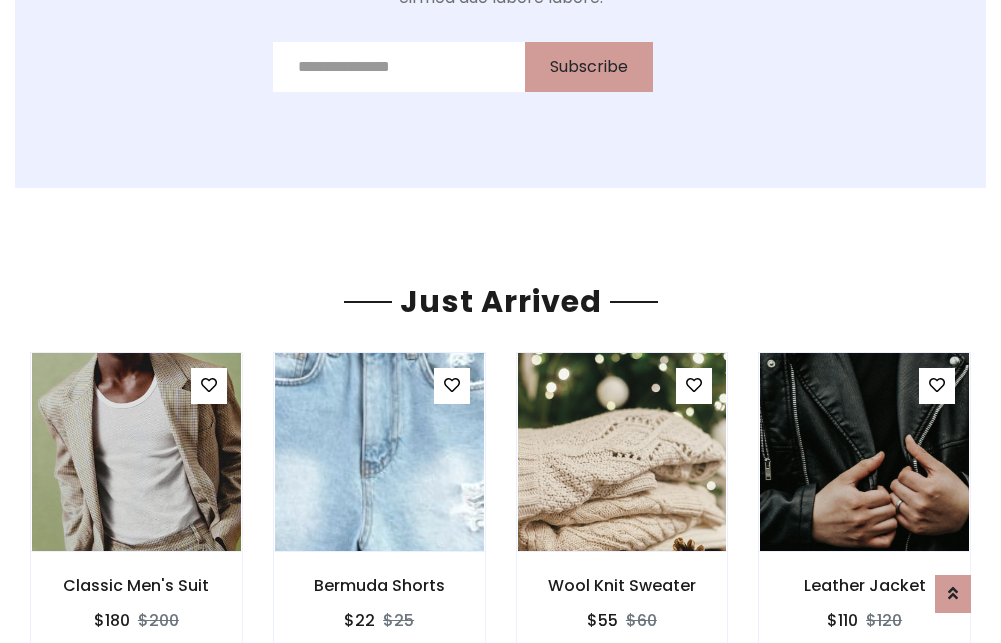 click on "Bermuda Shorts
$22
$25" at bounding box center [626, -441] 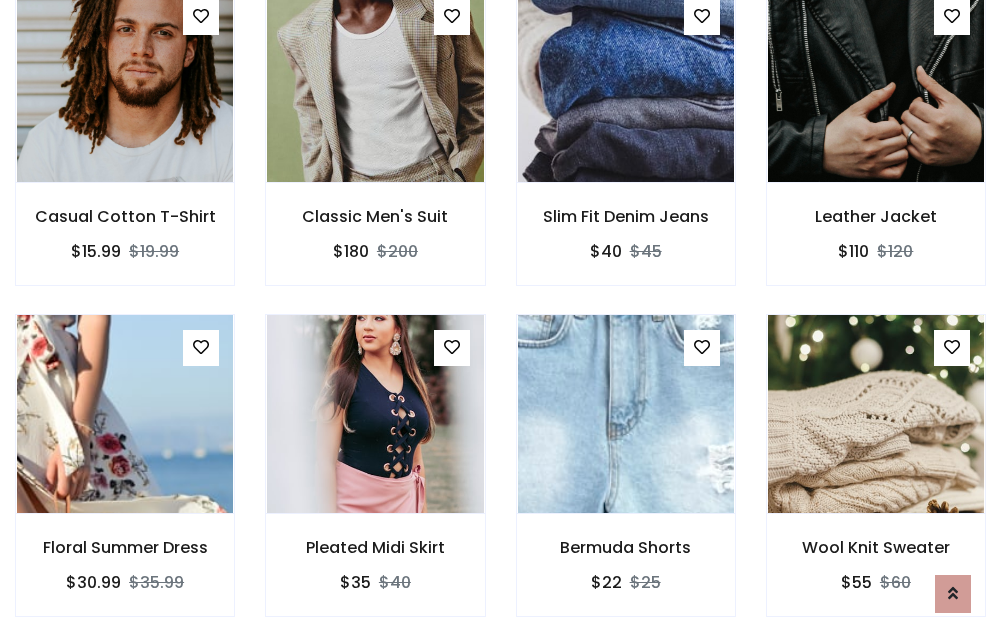 scroll, scrollTop: 2090, scrollLeft: 0, axis: vertical 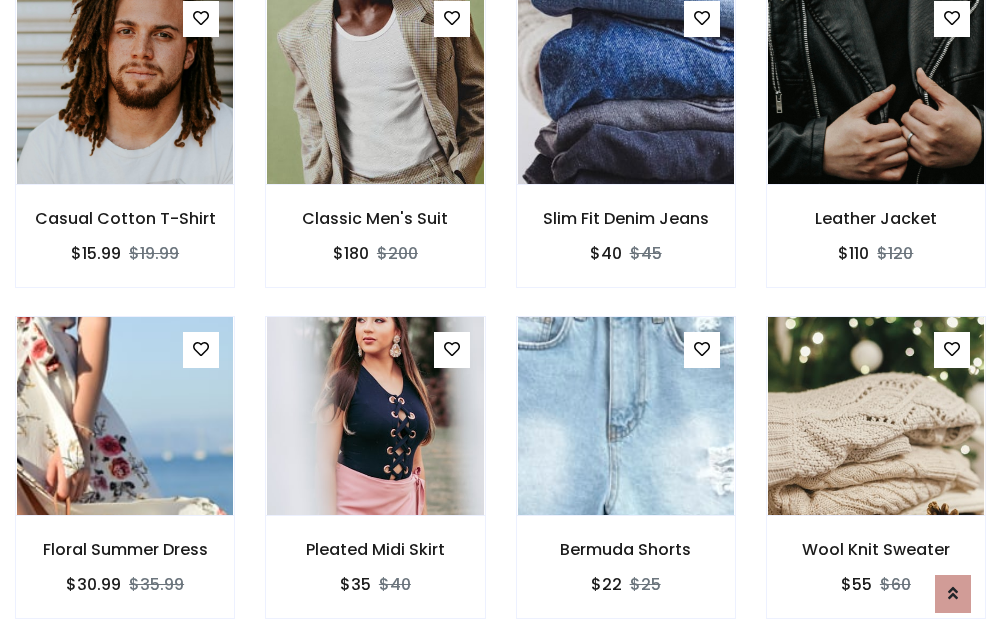 click on "Bermuda Shorts
$22
$25" at bounding box center (626, 481) 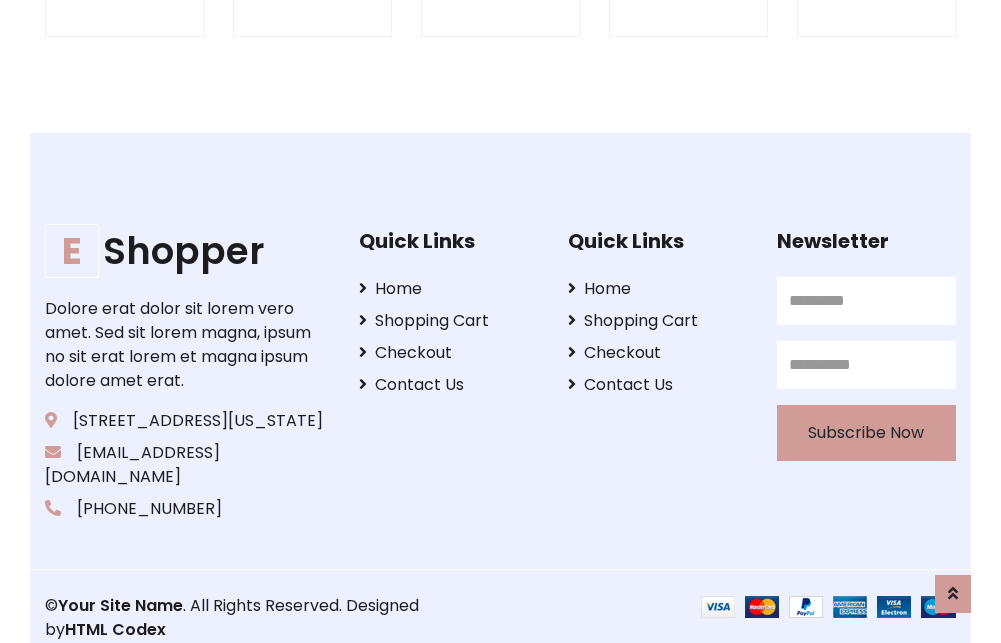 scroll, scrollTop: 3807, scrollLeft: 0, axis: vertical 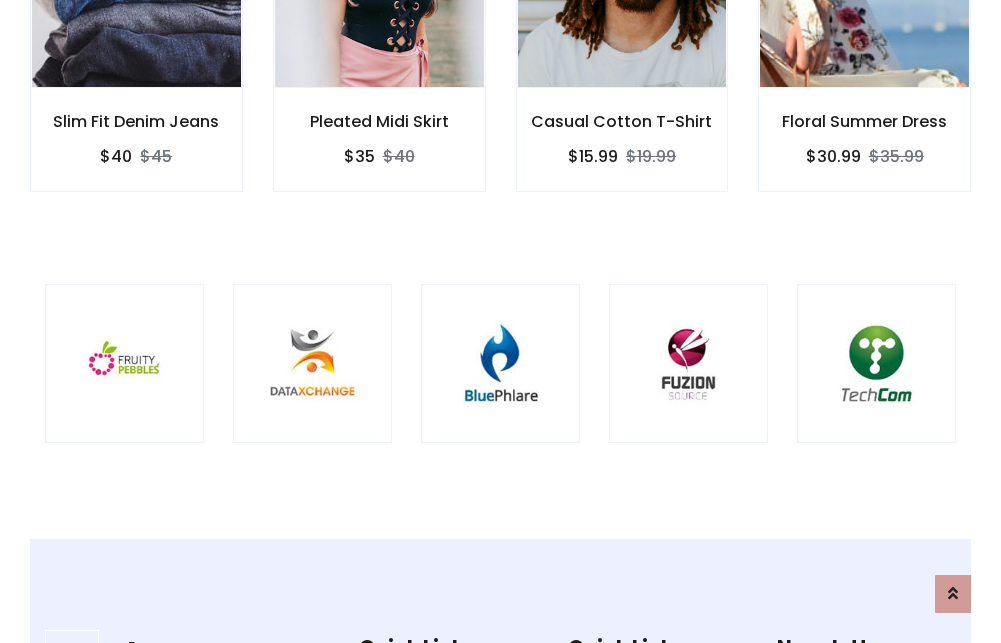click at bounding box center (500, 363) 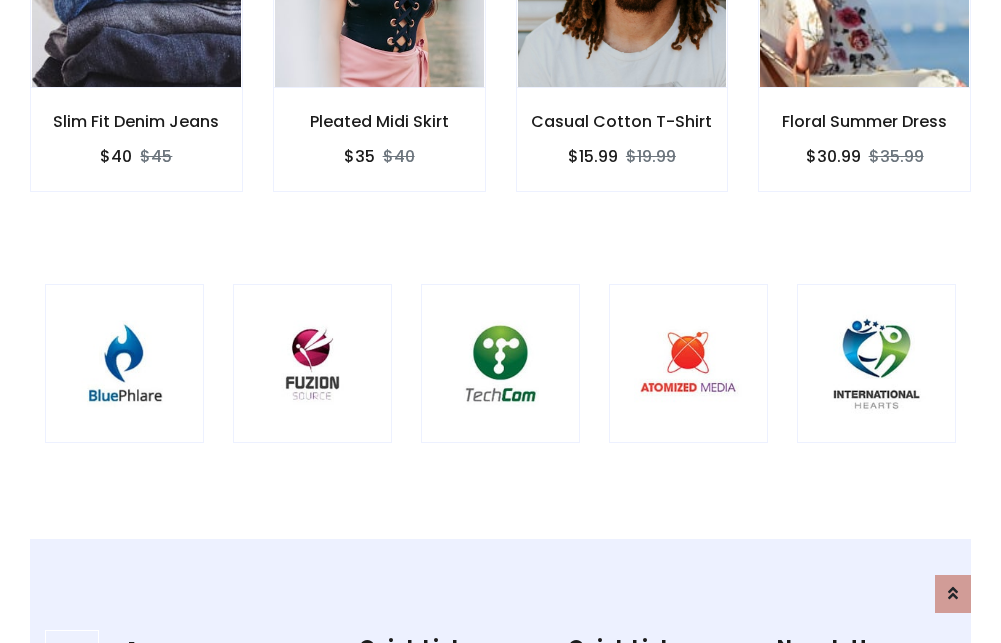 click at bounding box center (500, 363) 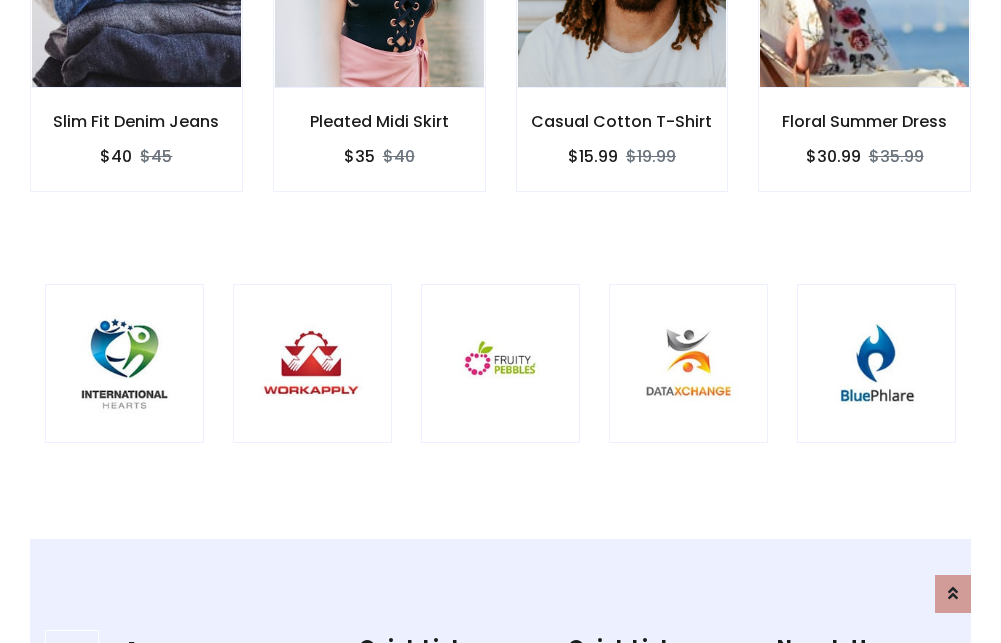 scroll, scrollTop: 0, scrollLeft: 0, axis: both 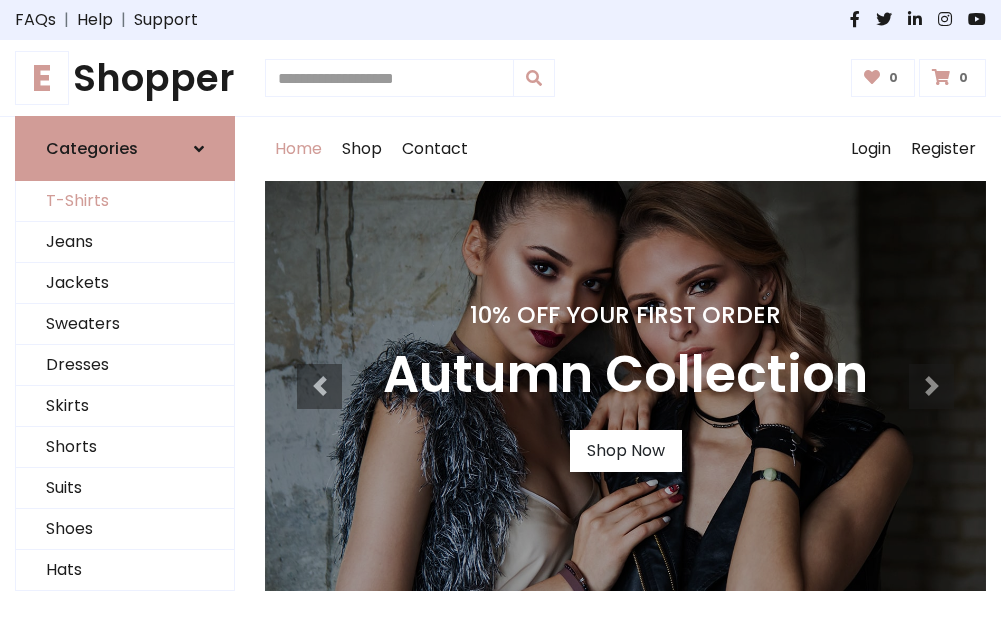 click on "T-Shirts" at bounding box center [125, 201] 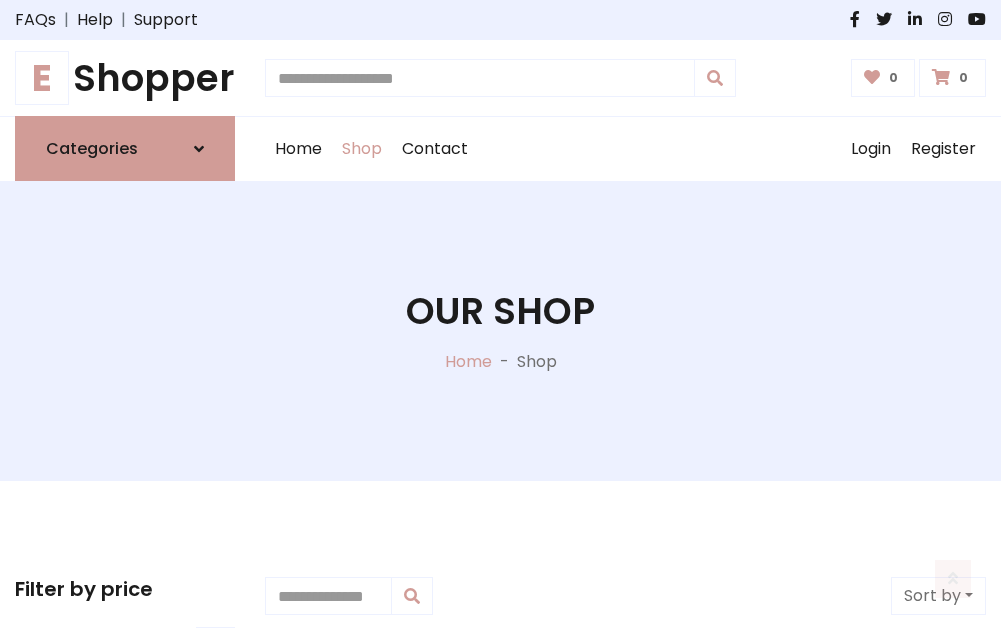 scroll, scrollTop: 802, scrollLeft: 0, axis: vertical 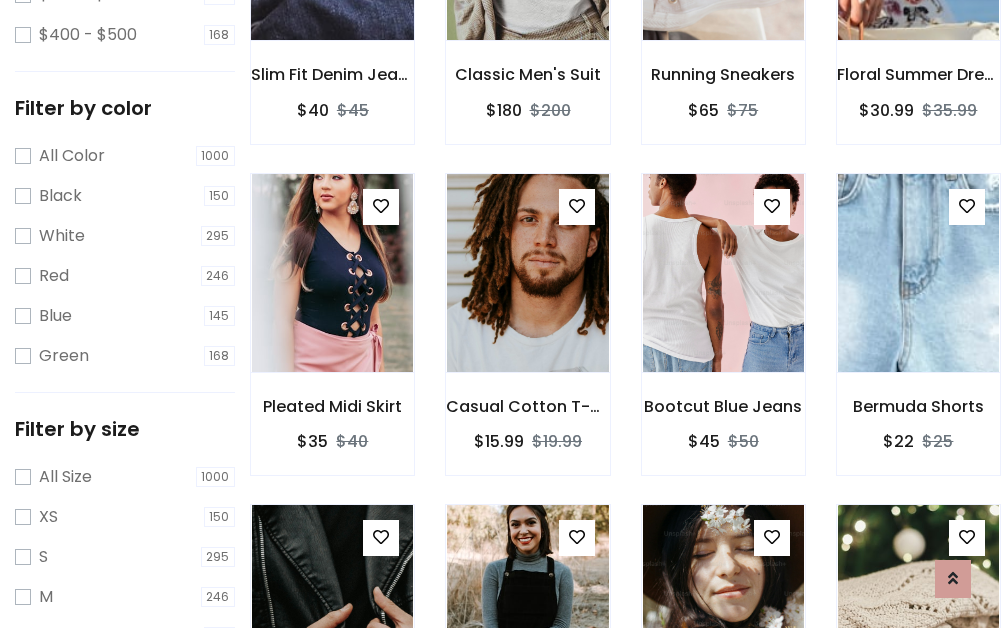 click at bounding box center (332, -59) 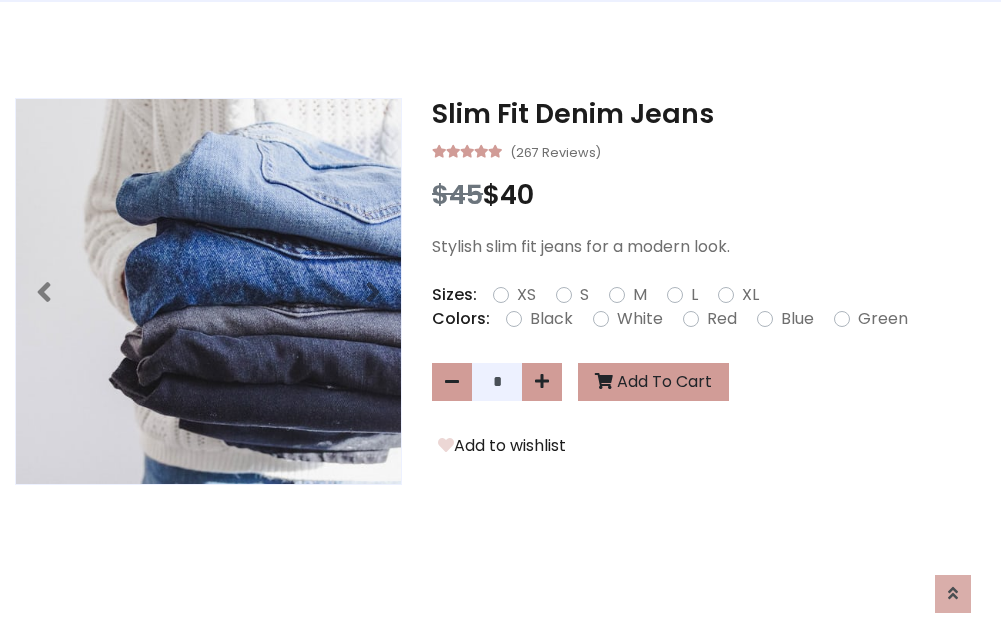 scroll, scrollTop: 0, scrollLeft: 0, axis: both 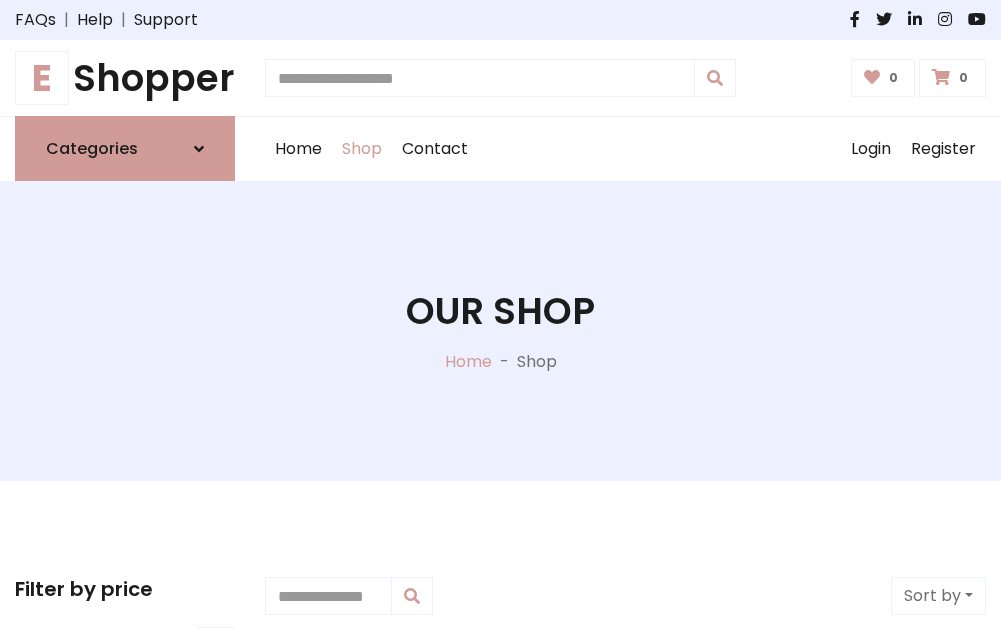 click on "E Shopper" at bounding box center (125, 78) 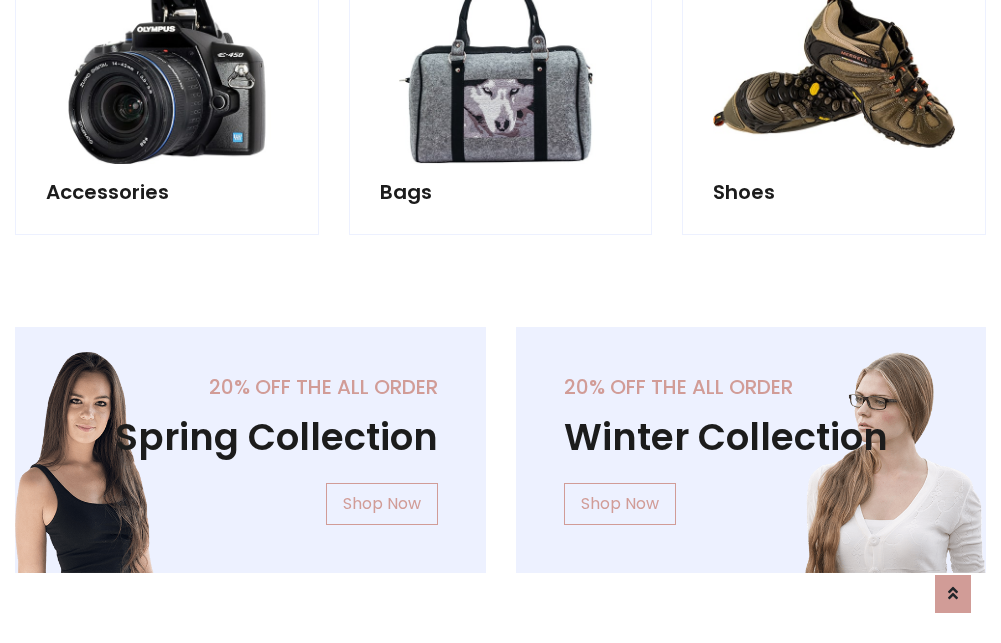 scroll, scrollTop: 1943, scrollLeft: 0, axis: vertical 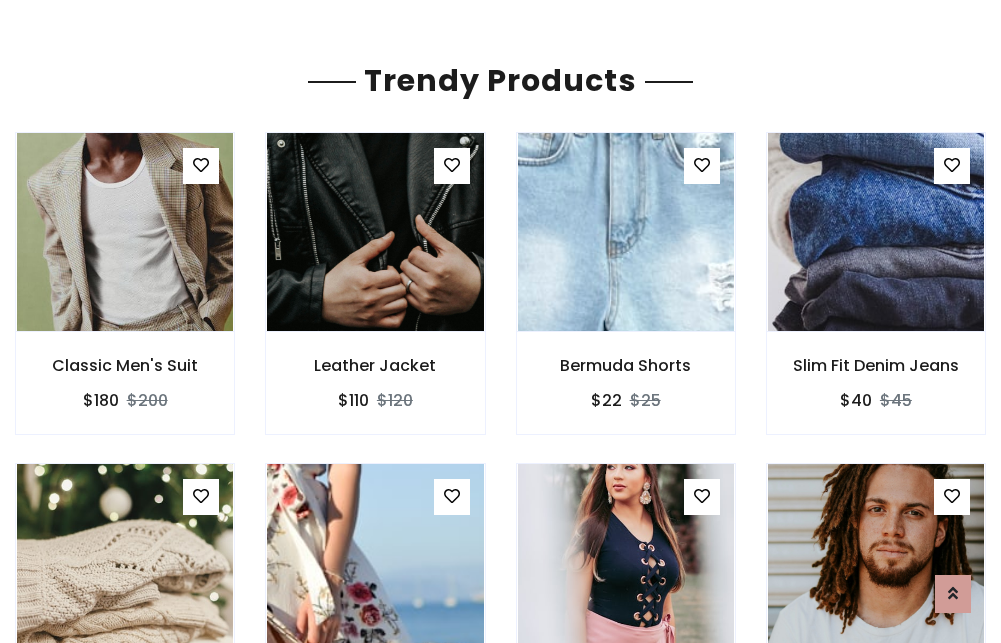 click on "Shop" at bounding box center (362, -1794) 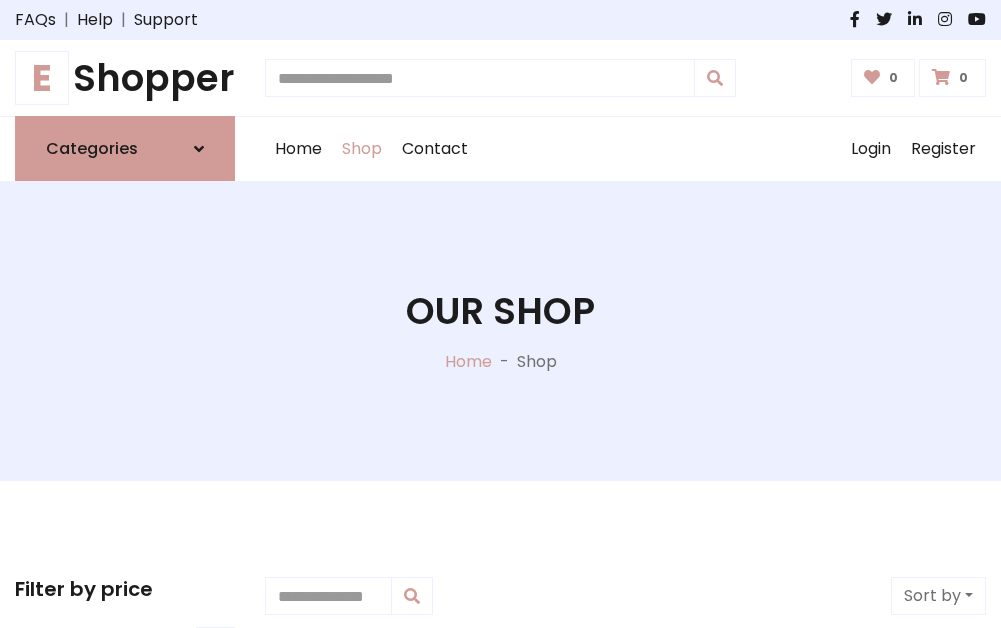 scroll, scrollTop: 0, scrollLeft: 0, axis: both 